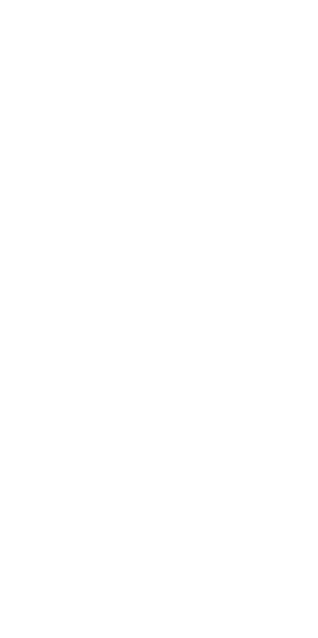 scroll, scrollTop: 0, scrollLeft: 0, axis: both 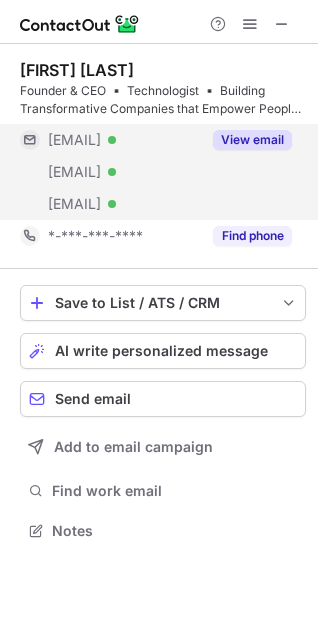 click on "View email" at bounding box center [252, 140] 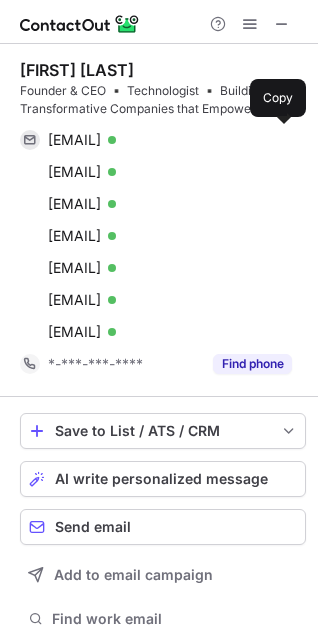 scroll, scrollTop: 10, scrollLeft: 10, axis: both 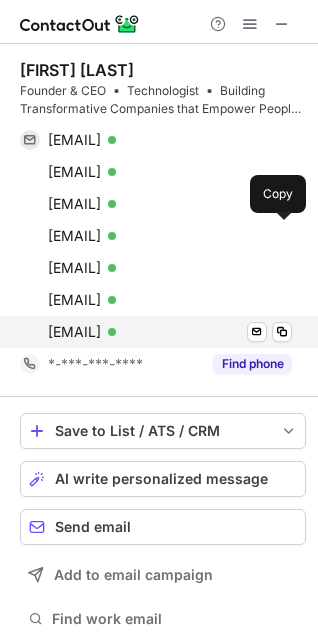 click on "michael@totalbrokerage.com" at bounding box center [74, 332] 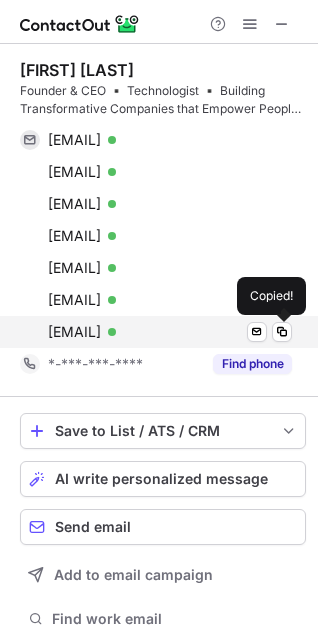 click on "michael@totalbrokerage.com" at bounding box center [74, 332] 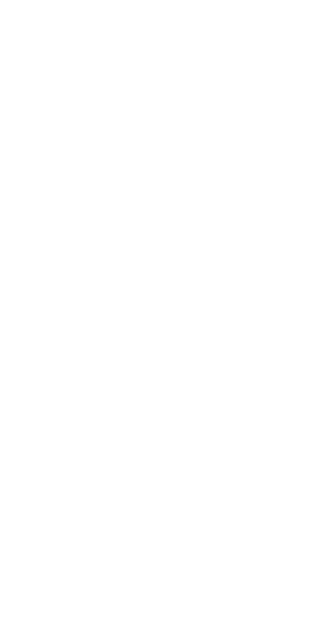 scroll, scrollTop: 0, scrollLeft: 0, axis: both 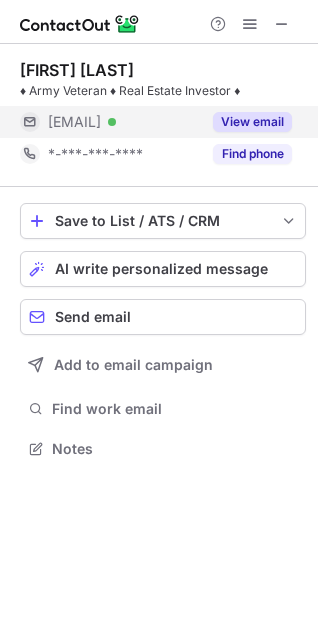 click on "View email" at bounding box center [252, 122] 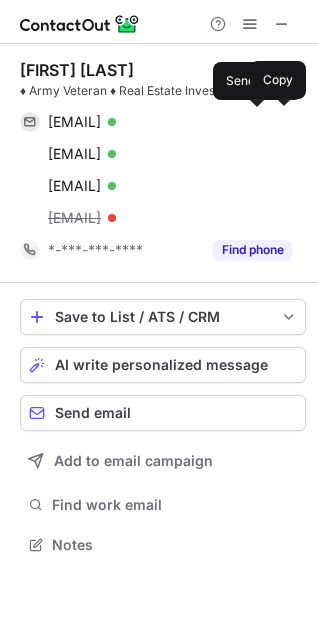 scroll, scrollTop: 10, scrollLeft: 10, axis: both 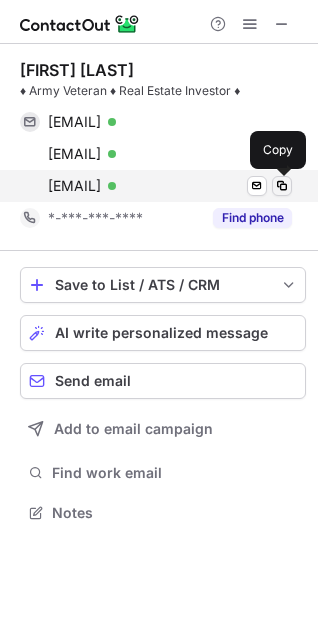 click at bounding box center (282, 186) 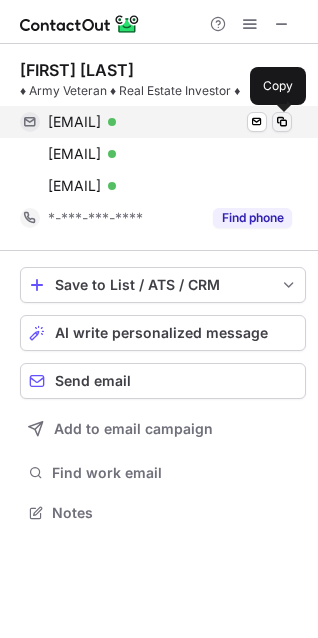 click at bounding box center [282, 122] 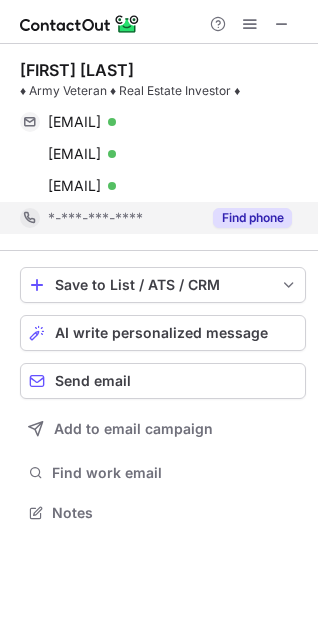 click on "Find phone" at bounding box center [252, 218] 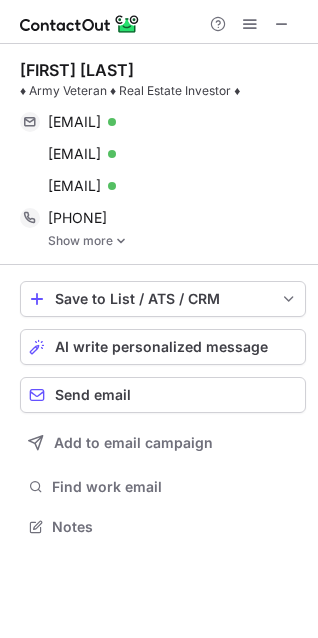 scroll, scrollTop: 10, scrollLeft: 10, axis: both 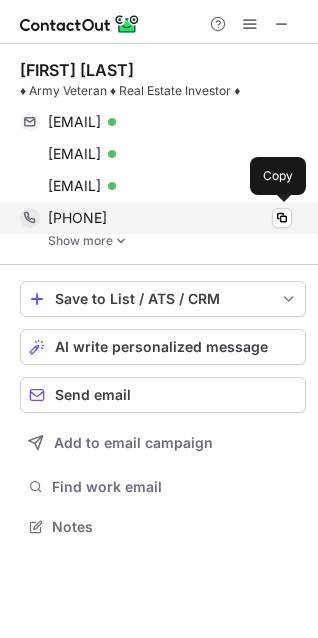 click on "+13372149077" at bounding box center (170, 218) 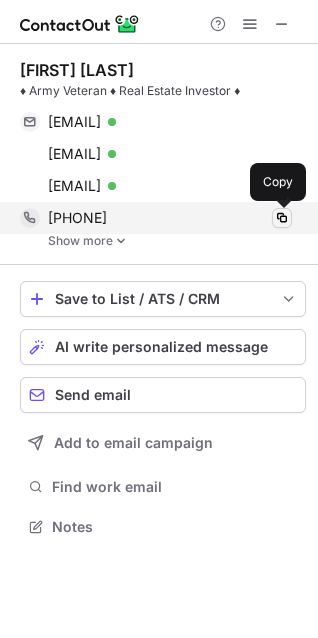 click at bounding box center (282, 218) 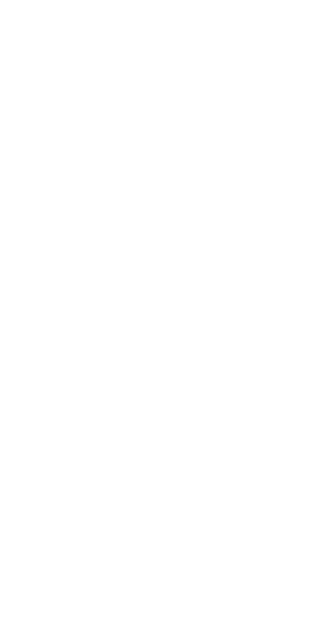 scroll, scrollTop: 0, scrollLeft: 0, axis: both 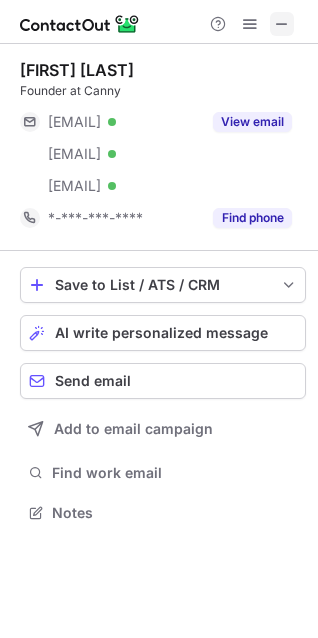 click at bounding box center [282, 24] 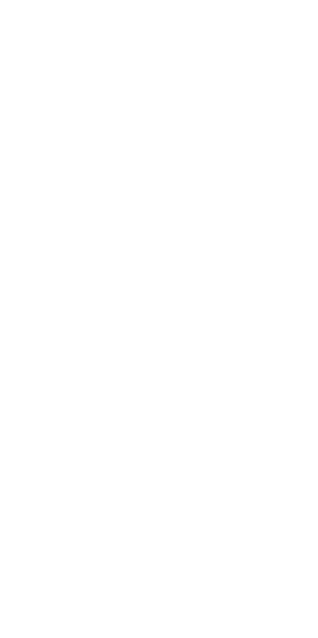 scroll, scrollTop: 0, scrollLeft: 0, axis: both 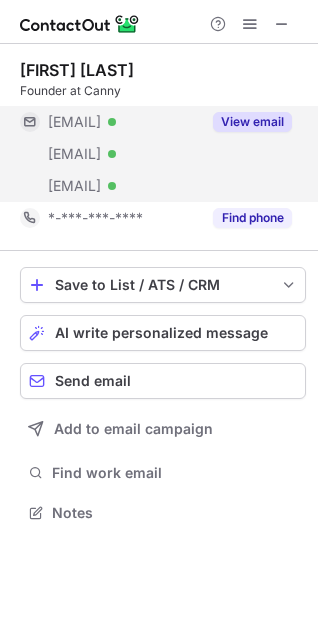 click on "***@canny.io Verified" at bounding box center [124, 186] 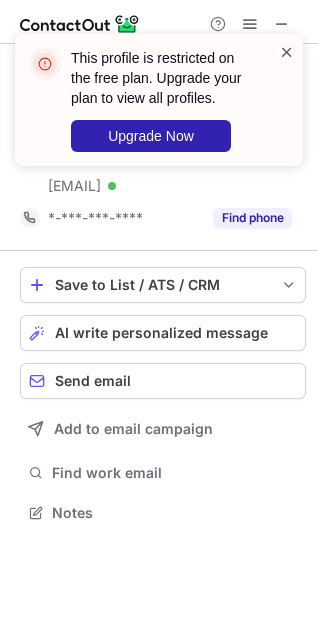 click at bounding box center (287, 52) 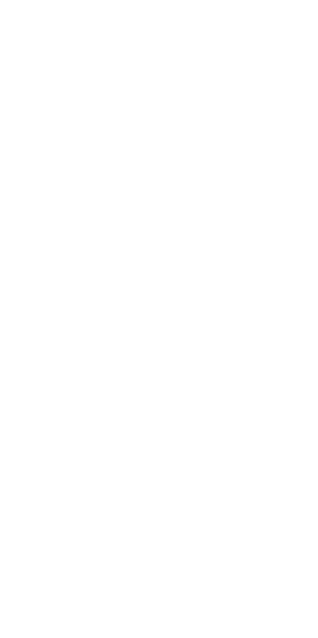 scroll, scrollTop: 0, scrollLeft: 0, axis: both 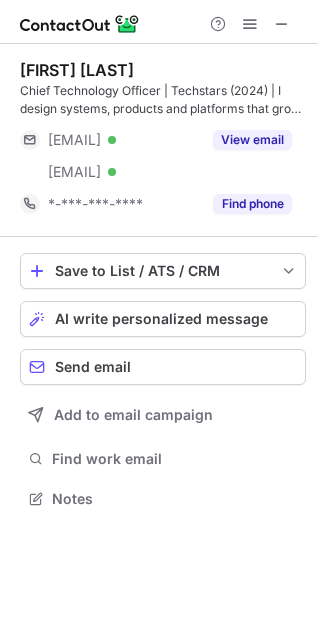 click at bounding box center [250, 24] 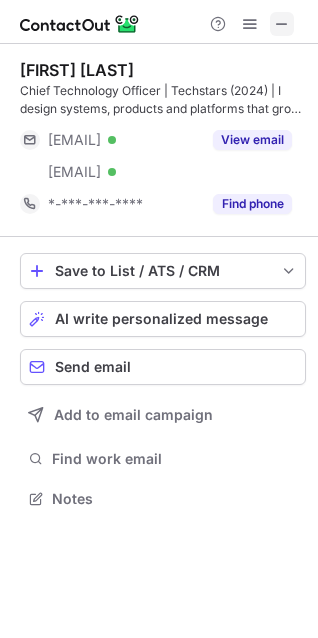 click at bounding box center (282, 24) 